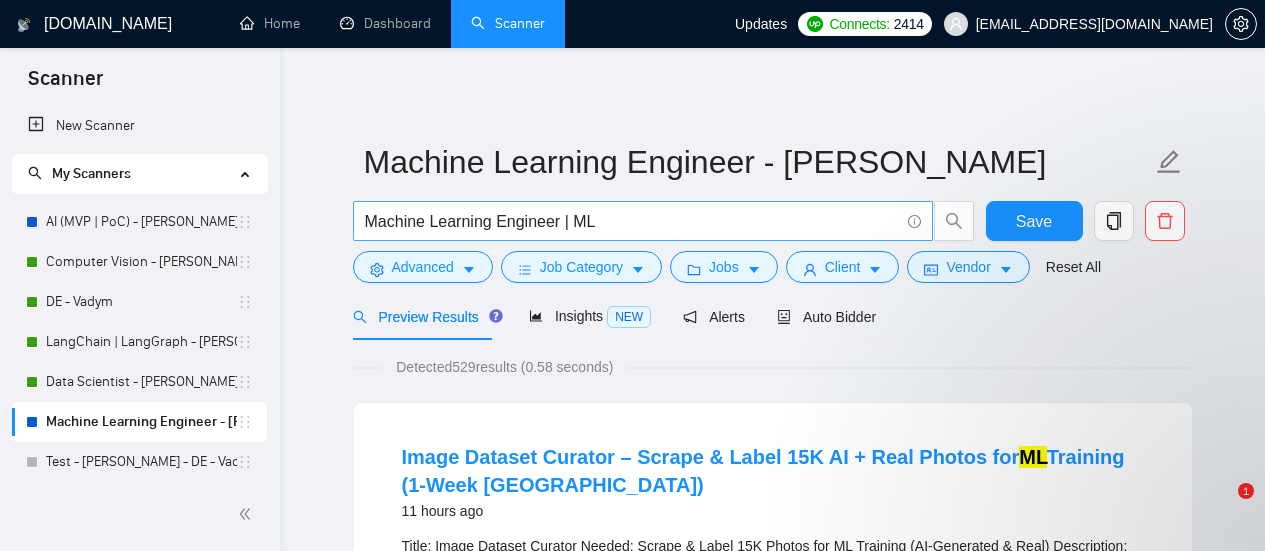scroll, scrollTop: 0, scrollLeft: 0, axis: both 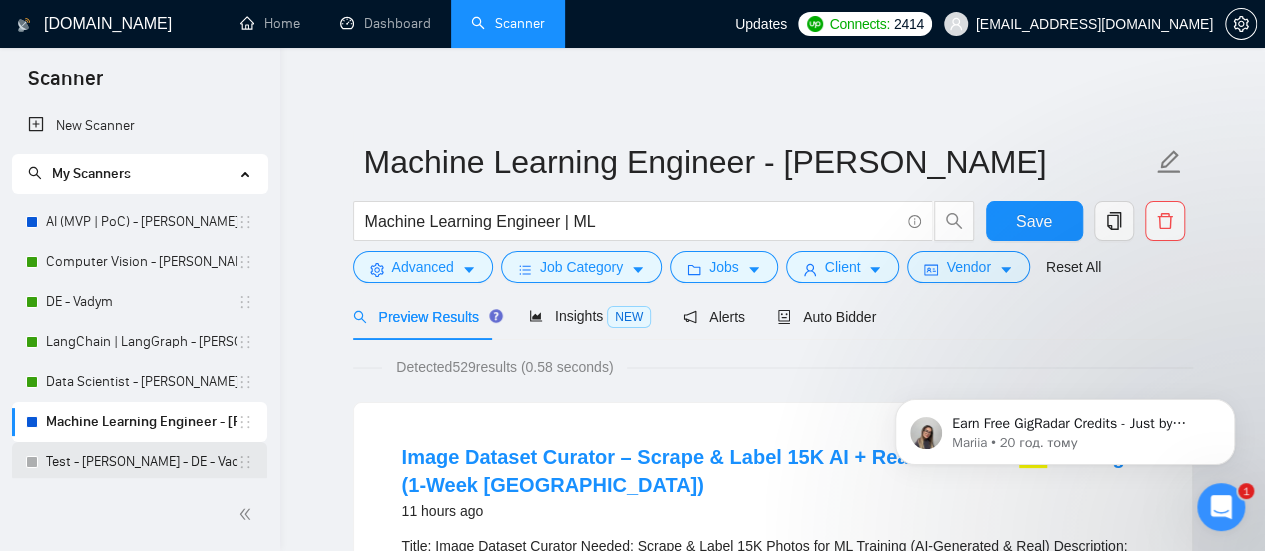 click on "Test - [PERSON_NAME] - DE - Vadym" at bounding box center (141, 462) 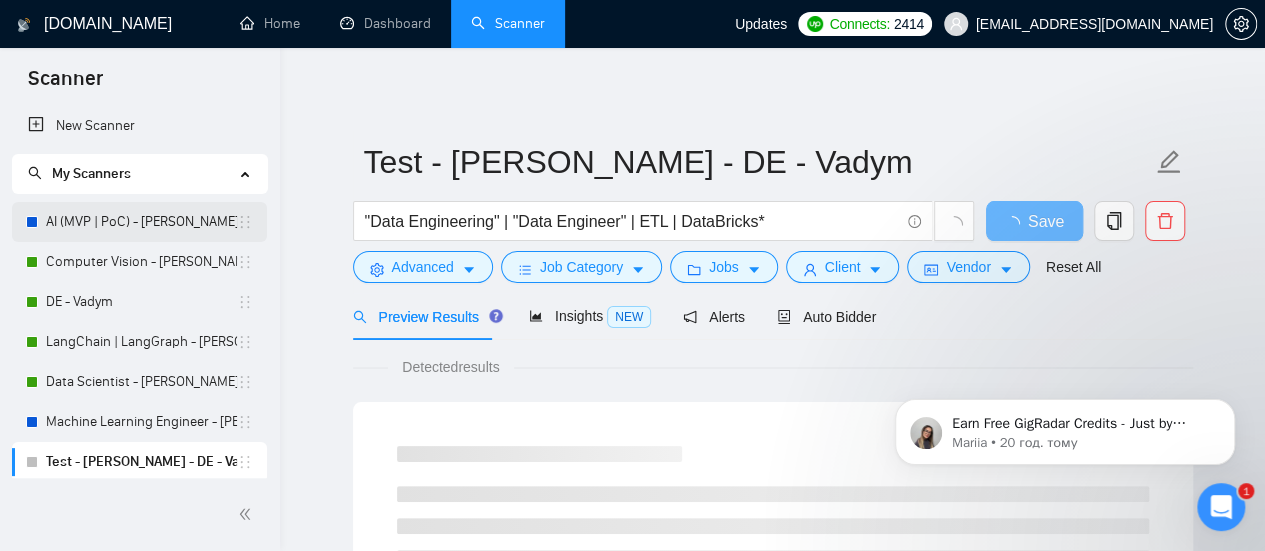 click on "AI (MVP | PoC) - [PERSON_NAME]" at bounding box center [141, 222] 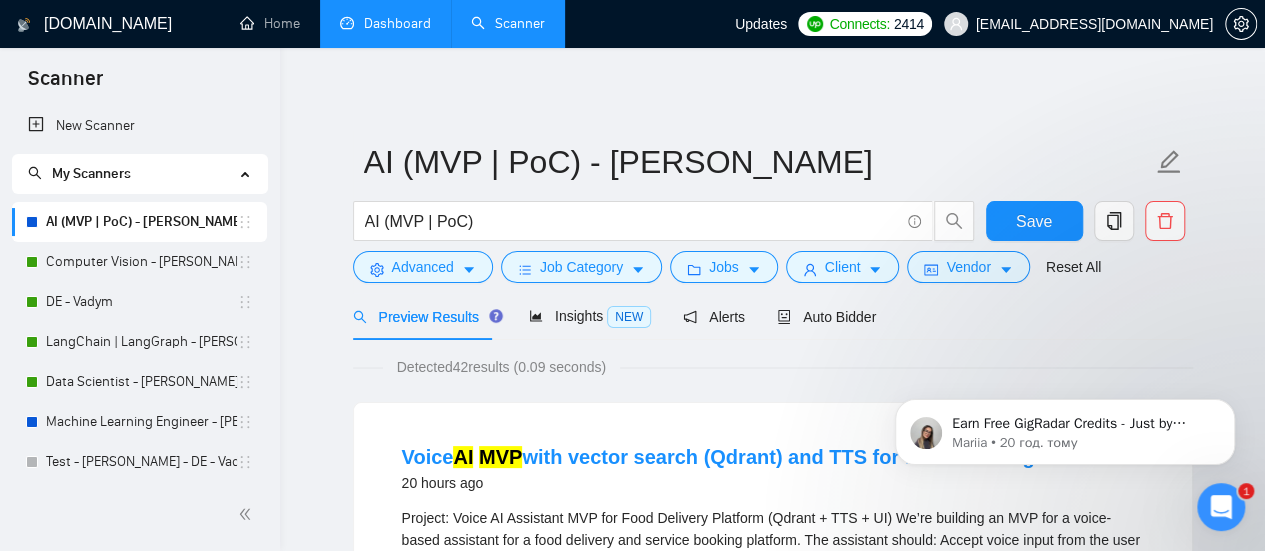 click on "Dashboard" at bounding box center [385, 23] 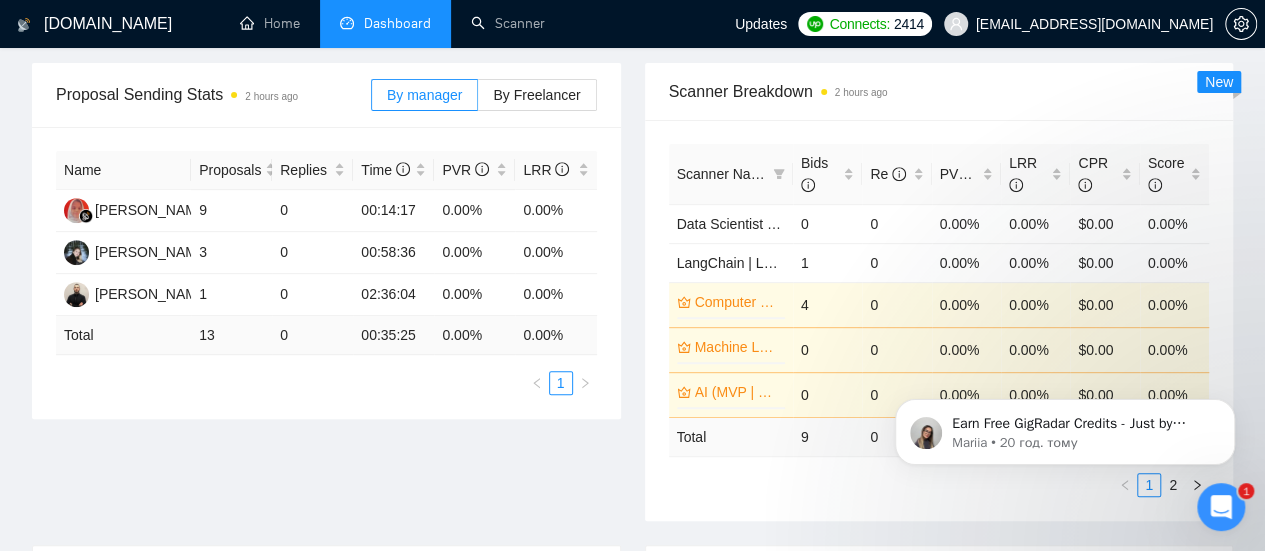 scroll, scrollTop: 0, scrollLeft: 0, axis: both 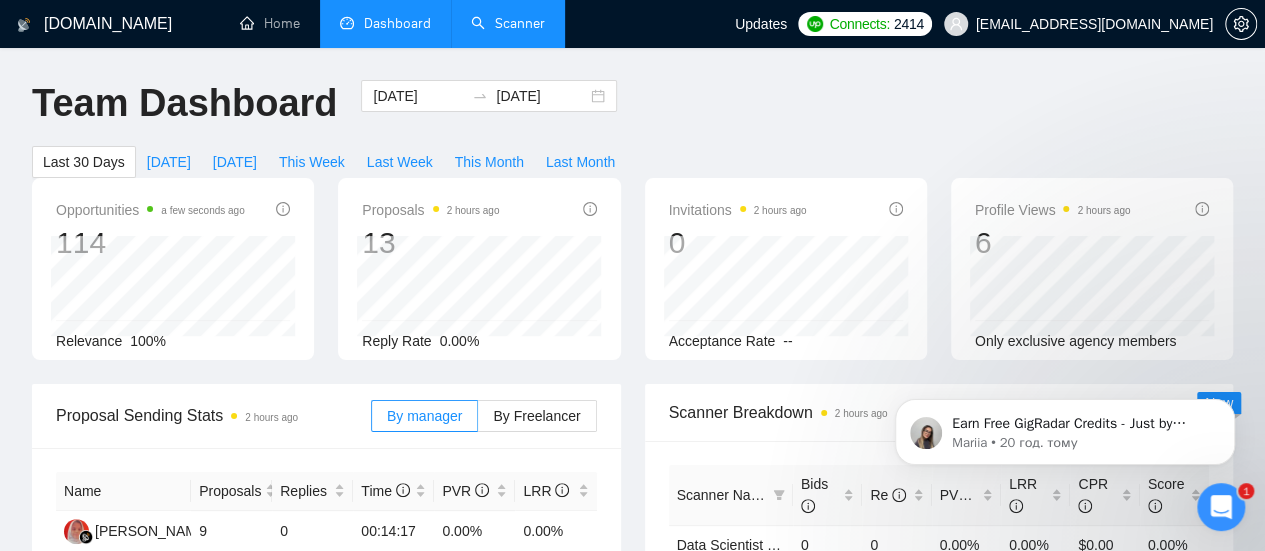 click on "Scanner" at bounding box center (508, 23) 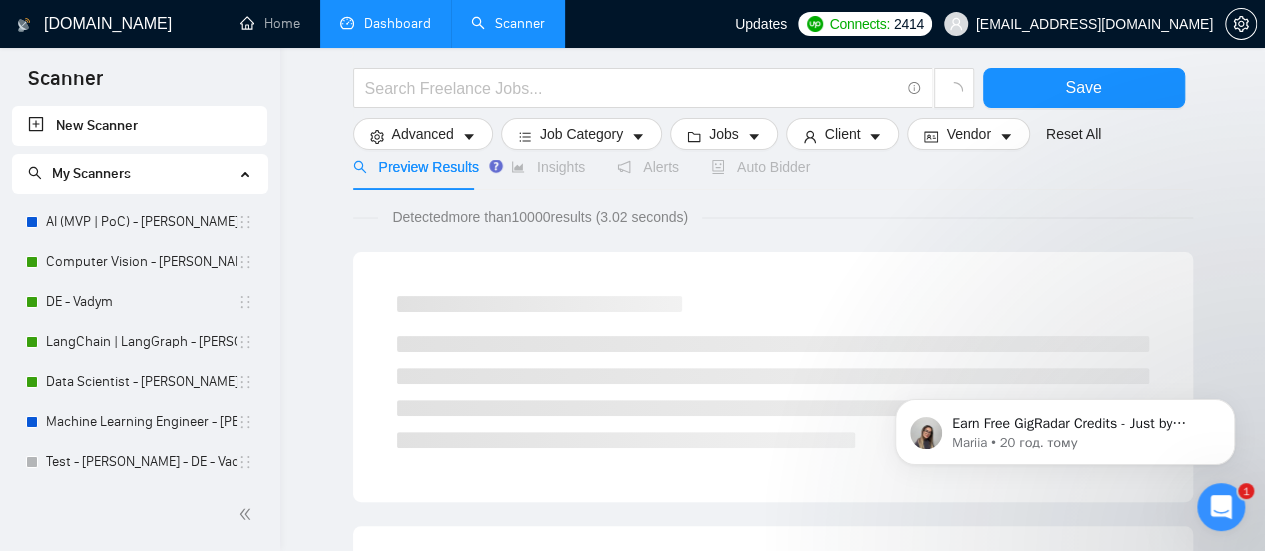 scroll, scrollTop: 0, scrollLeft: 0, axis: both 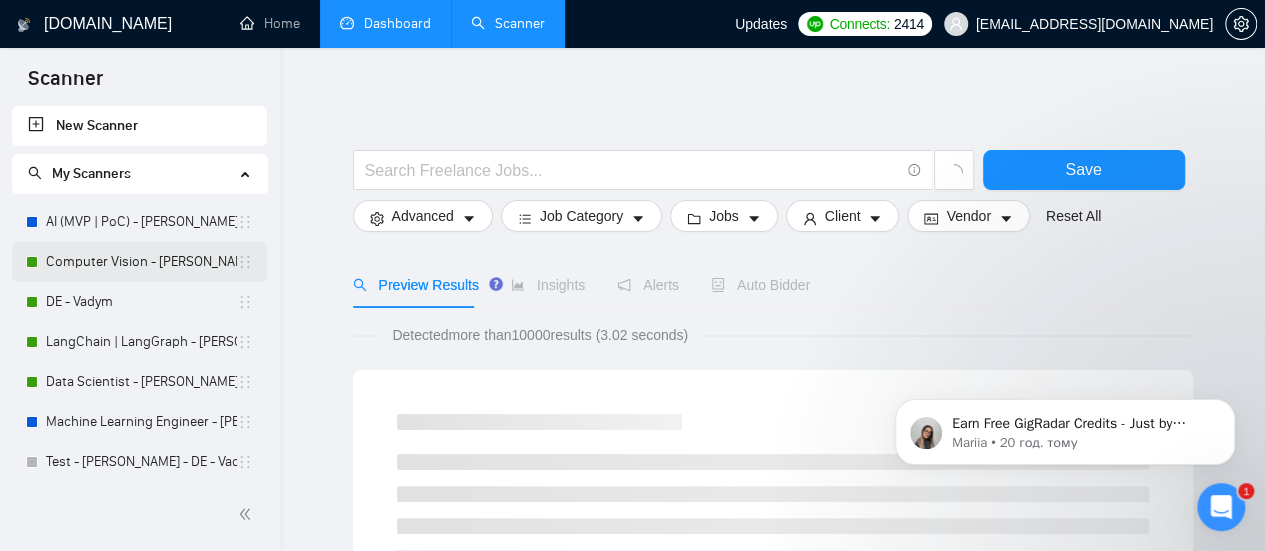 click on "Computer Vision - [PERSON_NAME]" at bounding box center (141, 262) 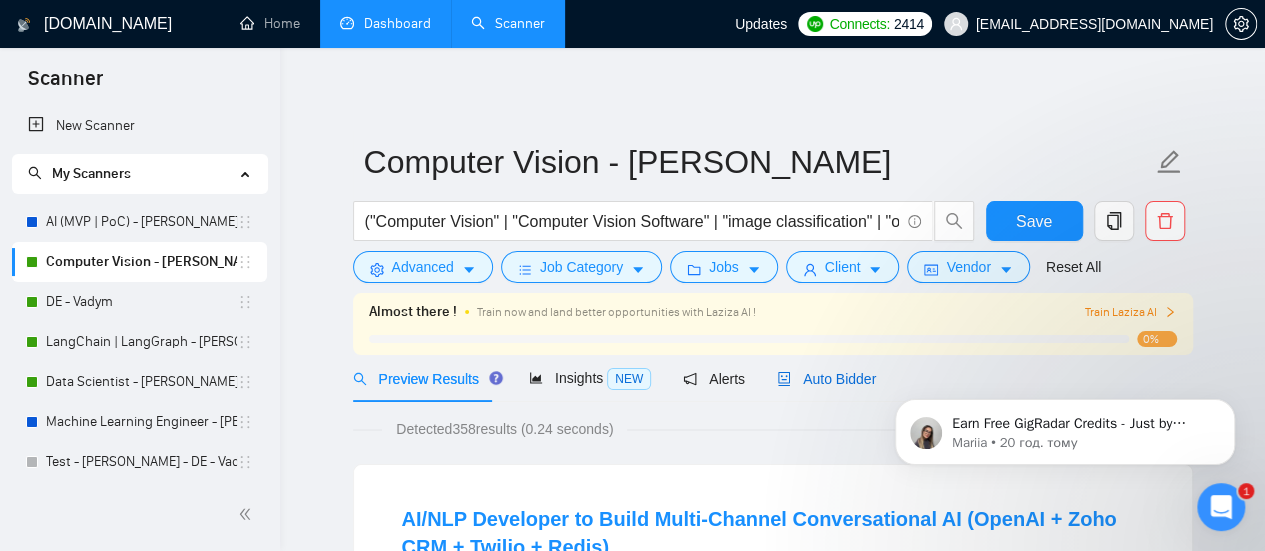 click on "Auto Bidder" at bounding box center [826, 379] 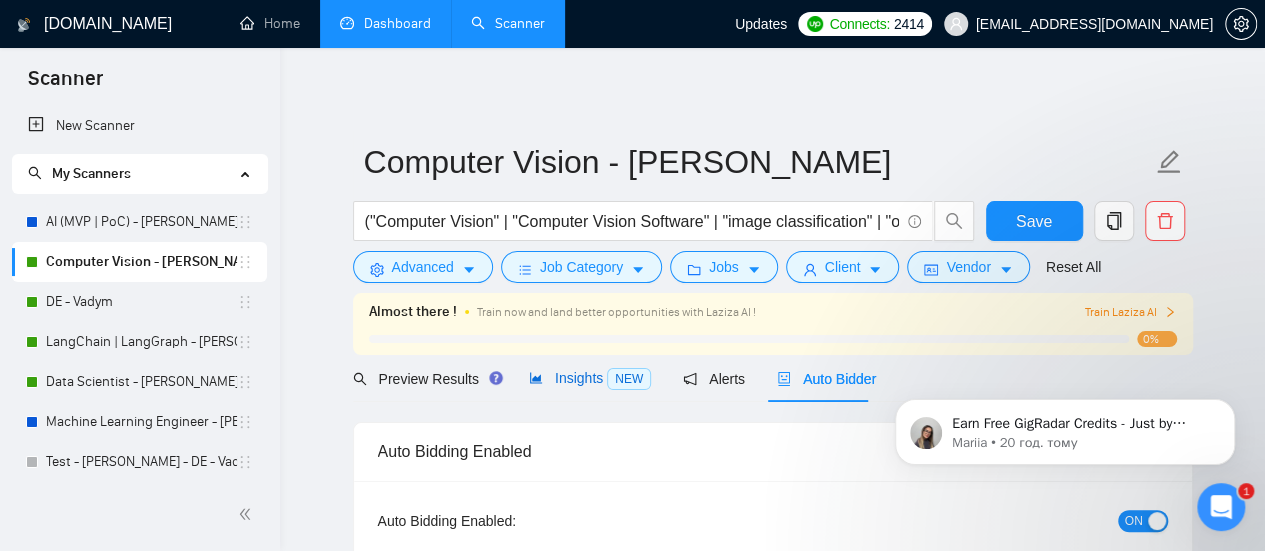 click on "Insights NEW" at bounding box center (590, 378) 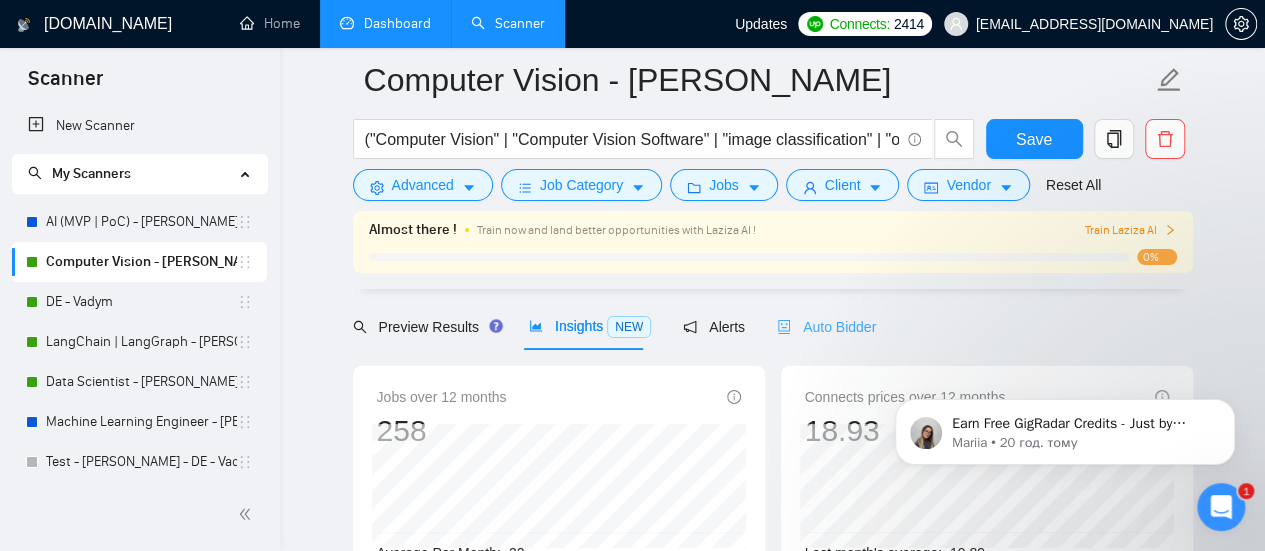 scroll, scrollTop: 0, scrollLeft: 0, axis: both 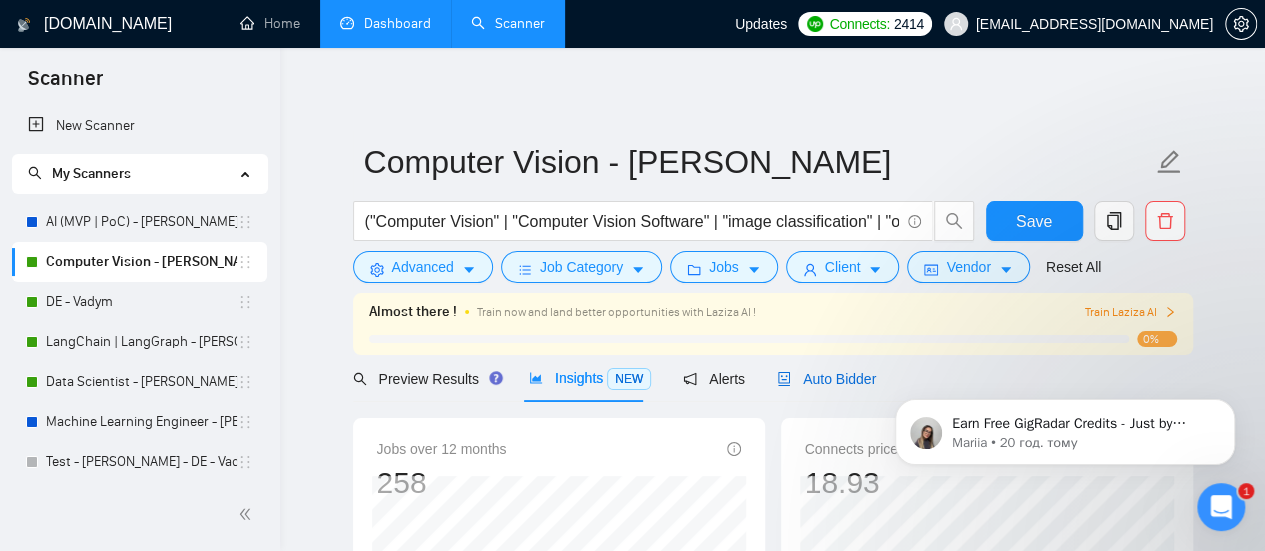 click on "Auto Bidder" at bounding box center [826, 379] 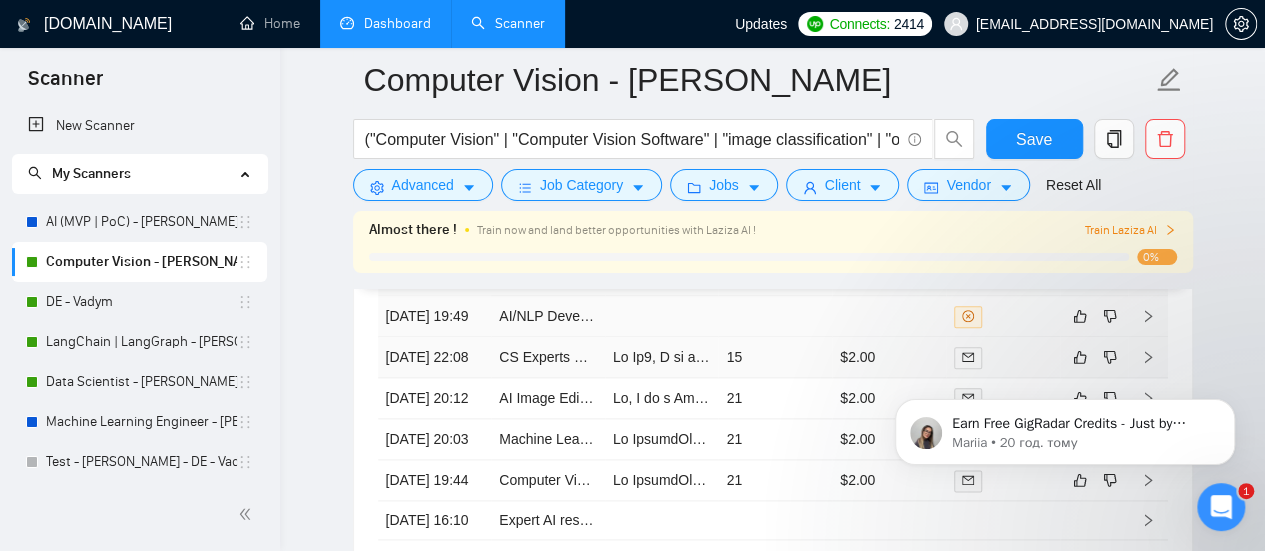 scroll, scrollTop: 4700, scrollLeft: 0, axis: vertical 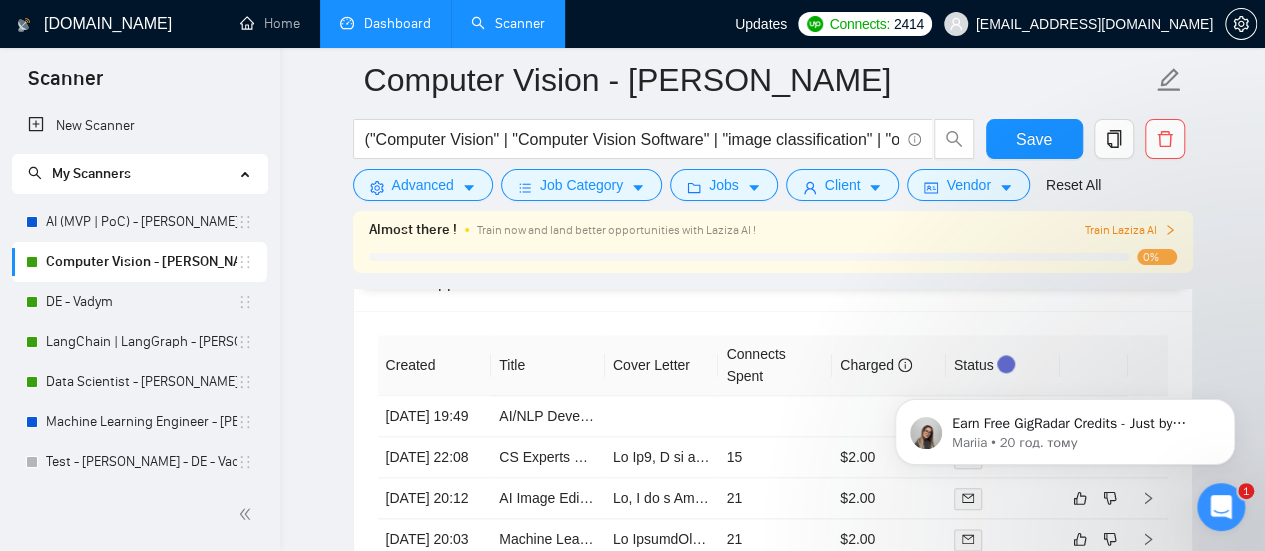click on "[DOMAIN_NAME] Home Dashboard Scanner Updates  Connects: 2414 [EMAIL_ADDRESS][DOMAIN_NAME] Computer Vision - [PERSON_NAME] ("Computer Vision" | "Computer Vision Software" | "image classification" | "object recognition" | "Image Analysis" | "Object Detection" | "OpenCV" | YOLO) Save Advanced   Job Category   Jobs   Client   Vendor   Reset All Almost there ! Train now and land better opportunities with Laziza AI ! Train Laziza AI 0% Preview Results Insights NEW Alerts Auto Bidder Auto Bidding Enabled Auto Bidding Enabled: ON Auto Bidder Schedule Auto Bidding Type: Automated (recommended) Semi-automated Auto Bidding Schedule: 24/7 Custom Custom Auto Bidder Schedule Repeat every week [DATE] [DATE] [DATE] [DATE] [DATE] [DATE] [DATE] Active Hours ( [GEOGRAPHIC_DATA]/[GEOGRAPHIC_DATA] ): From: To: ( 24  hours) [GEOGRAPHIC_DATA]/[GEOGRAPHIC_DATA] Auto Bidding Type Select your bidding algorithm: Choose the algorithm for you bidding. The price per proposal does not include your connects expenditure. Template Bidder 0.50  credits / proposal Sardor AI 🤖 1.00  credits 👑" at bounding box center [772, -1843] 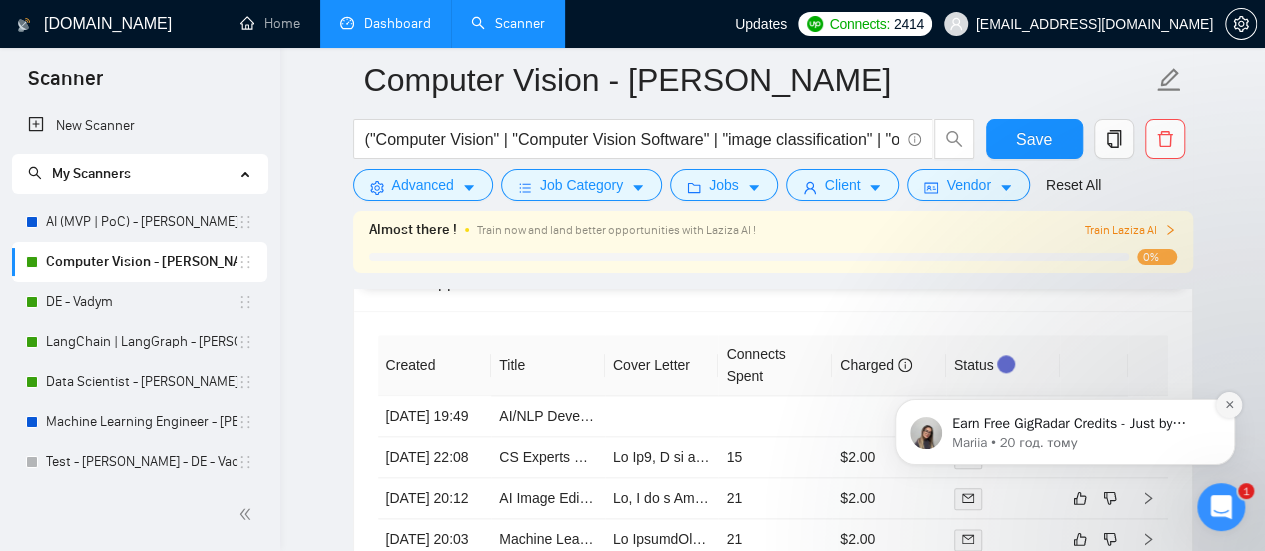 click 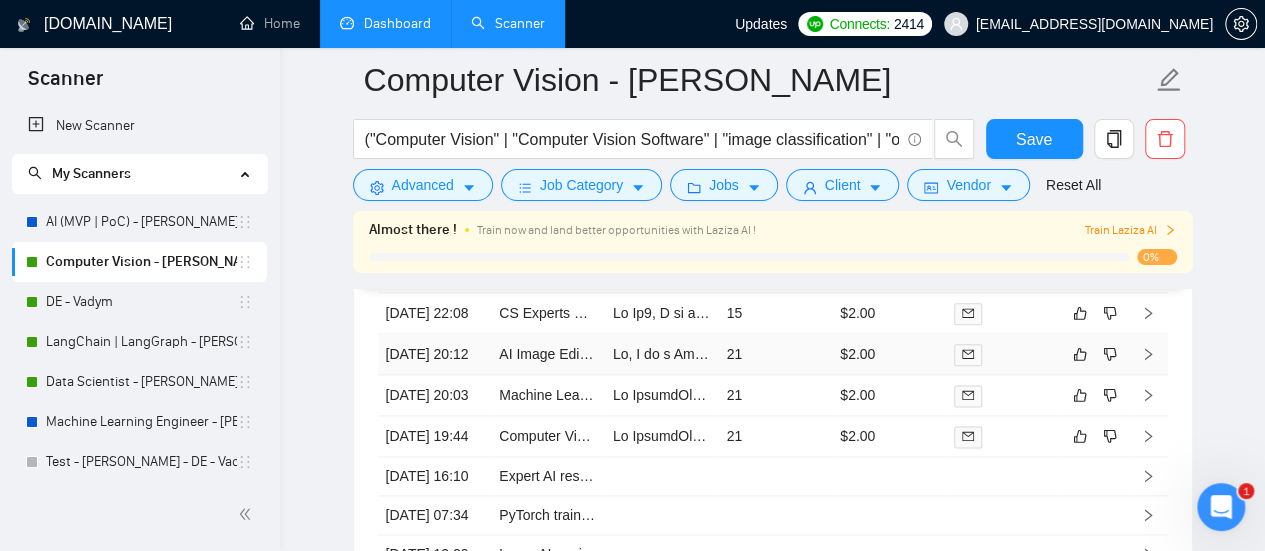 scroll, scrollTop: 4800, scrollLeft: 0, axis: vertical 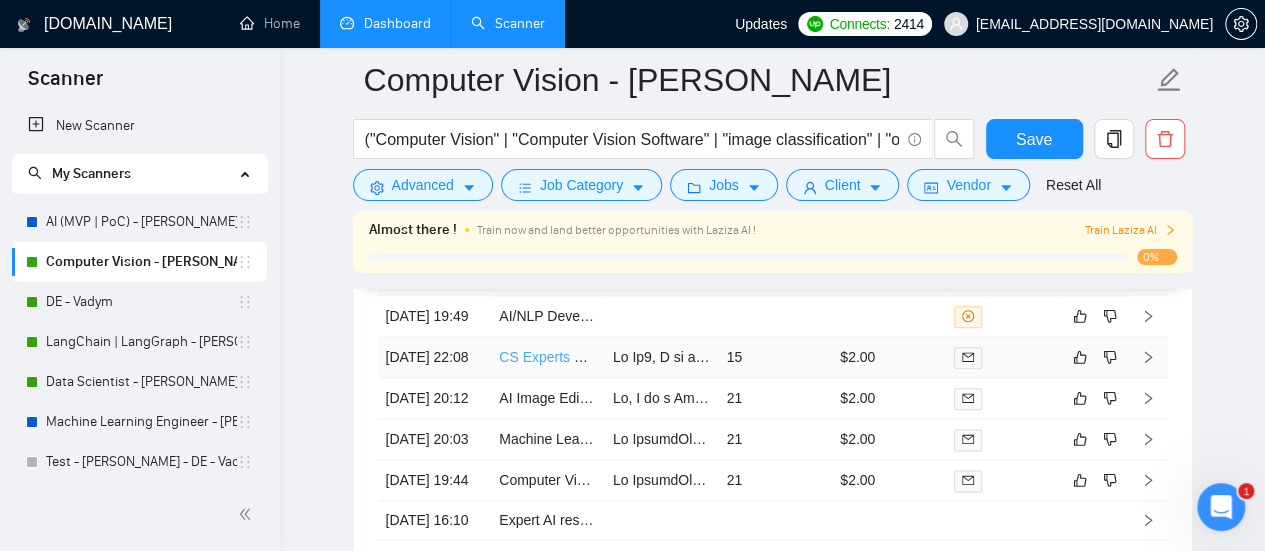 click on "CS Experts Needed for Interactive AI Research Tool Evaluation" at bounding box center (694, 357) 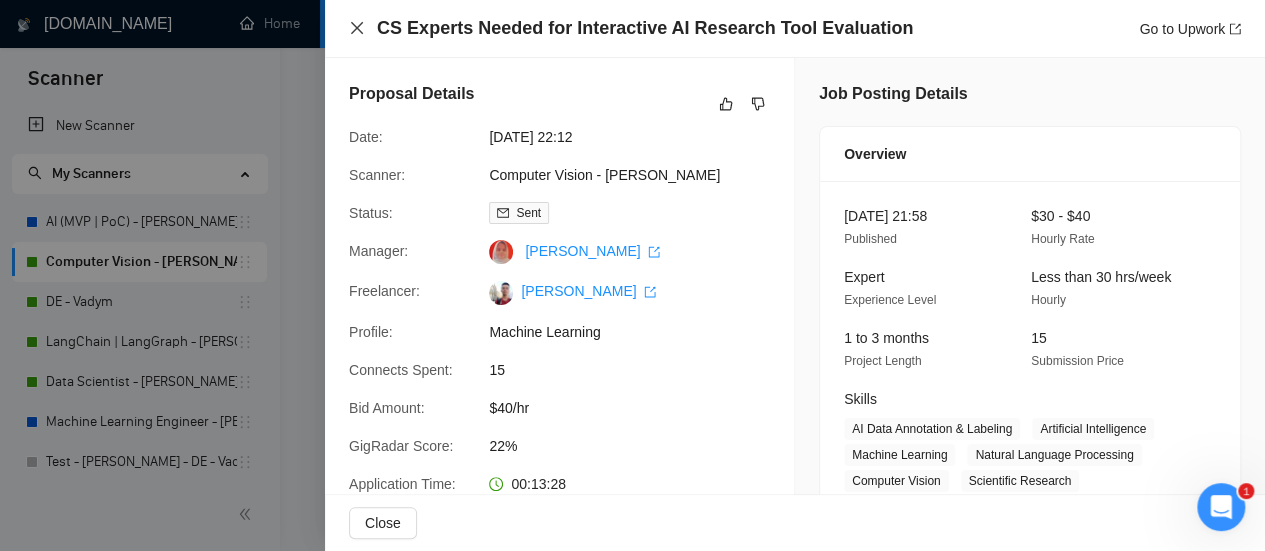 click 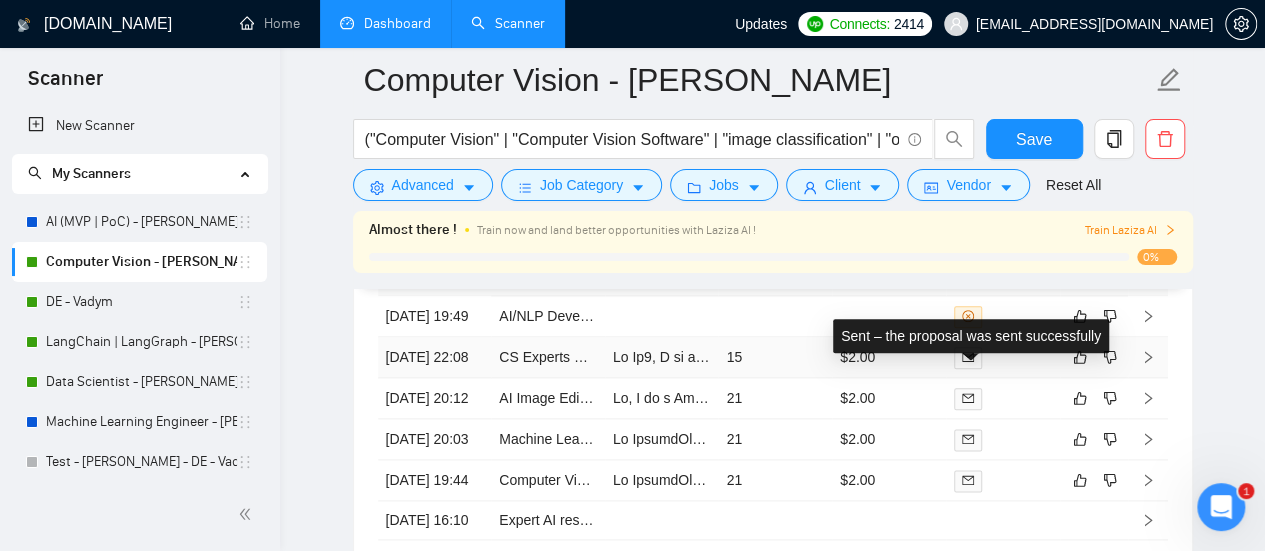 click at bounding box center (968, 358) 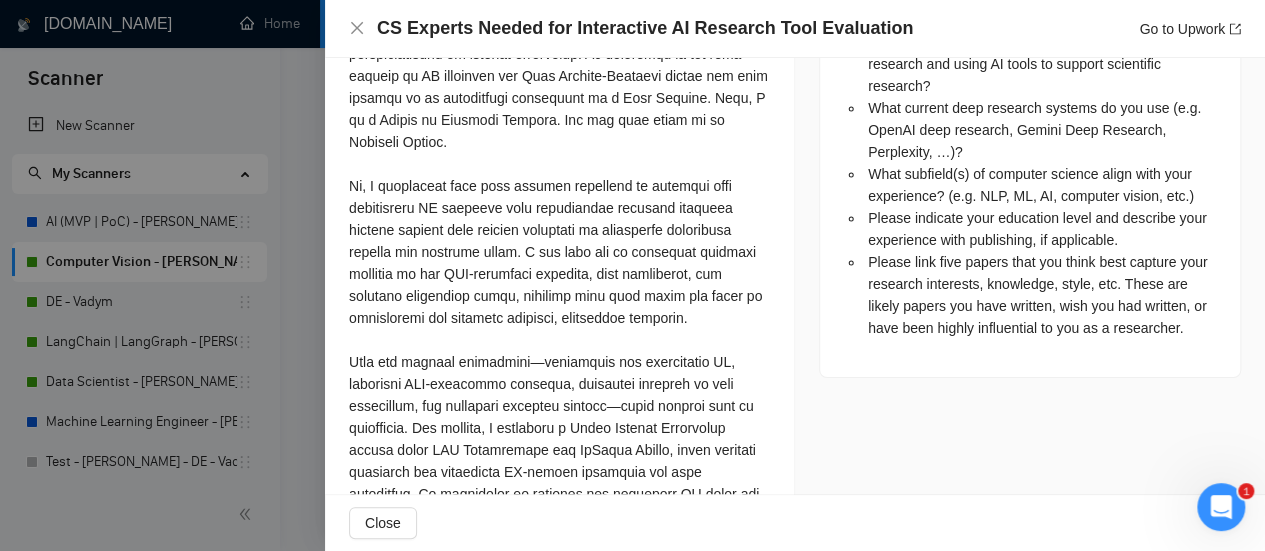 scroll, scrollTop: 1600, scrollLeft: 0, axis: vertical 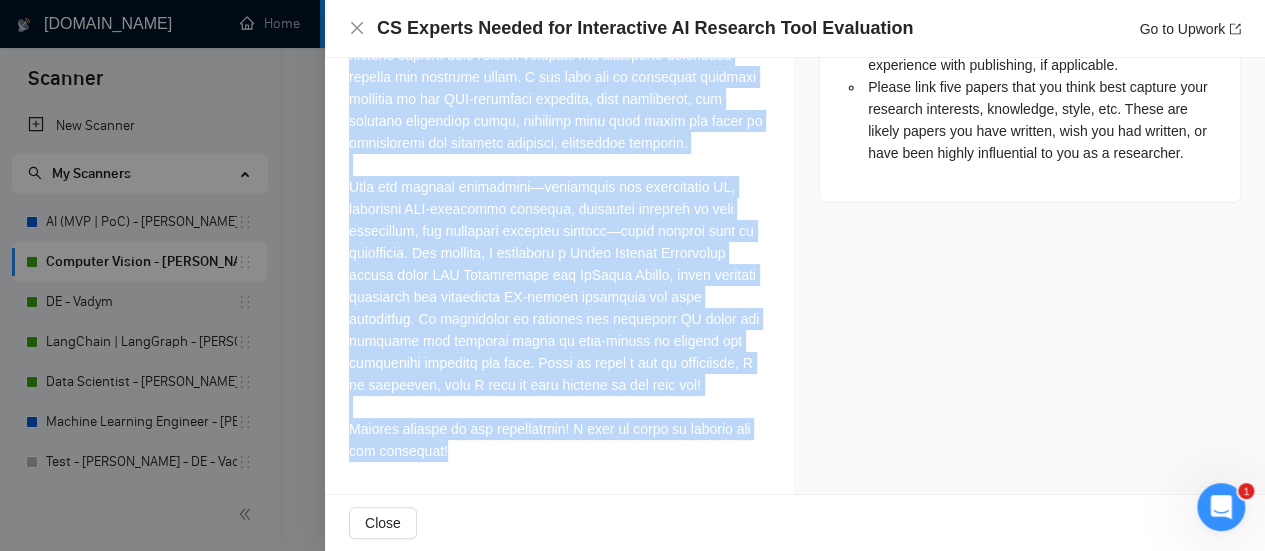 drag, startPoint x: 348, startPoint y: 177, endPoint x: 535, endPoint y: 467, distance: 345.06375 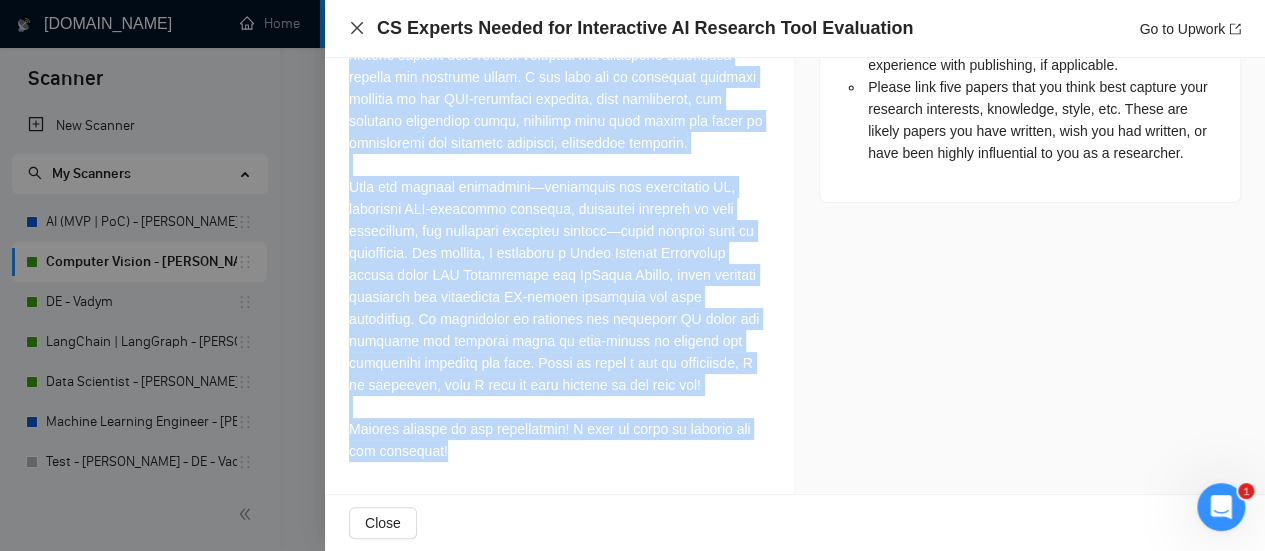 drag, startPoint x: 349, startPoint y: 31, endPoint x: 342, endPoint y: 42, distance: 13.038404 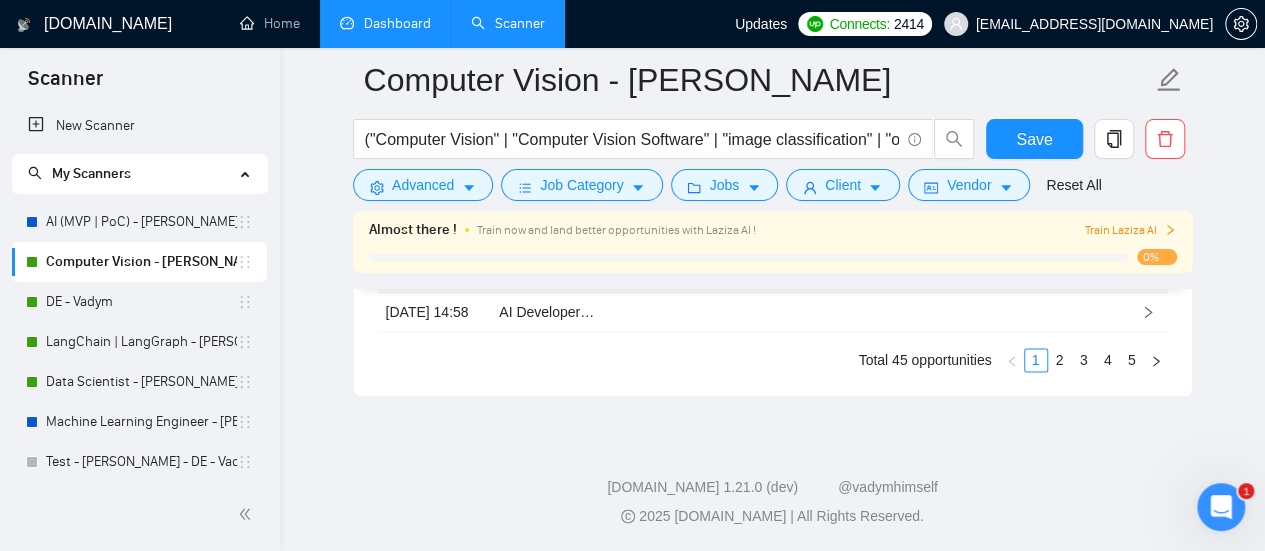 scroll, scrollTop: 4800, scrollLeft: 0, axis: vertical 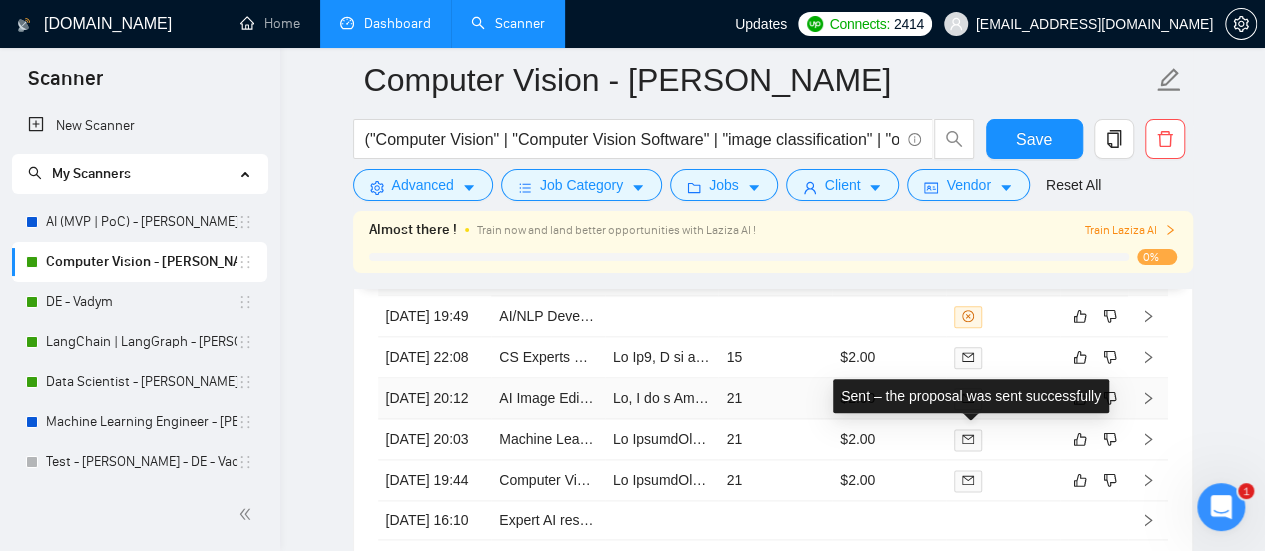 click 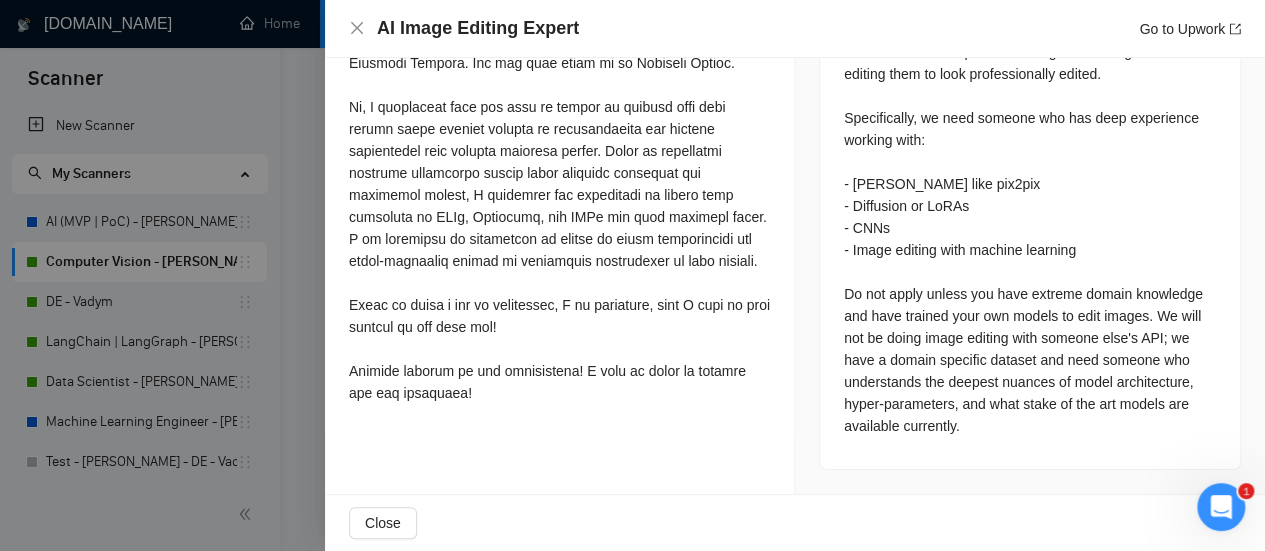 scroll, scrollTop: 984, scrollLeft: 0, axis: vertical 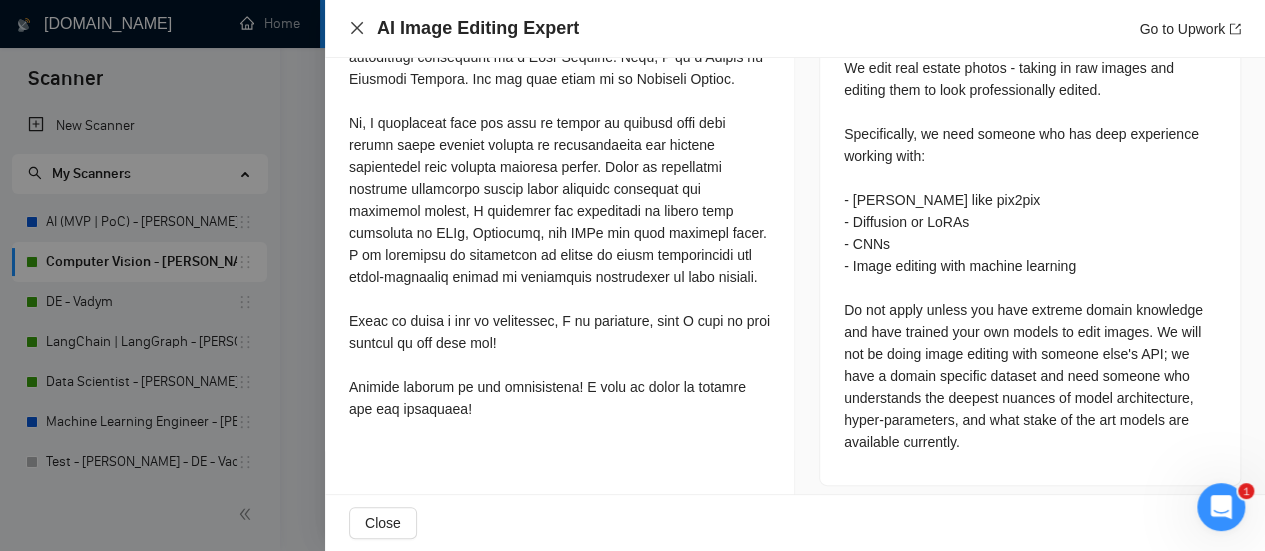 drag, startPoint x: 354, startPoint y: 20, endPoint x: 424, endPoint y: 134, distance: 133.77592 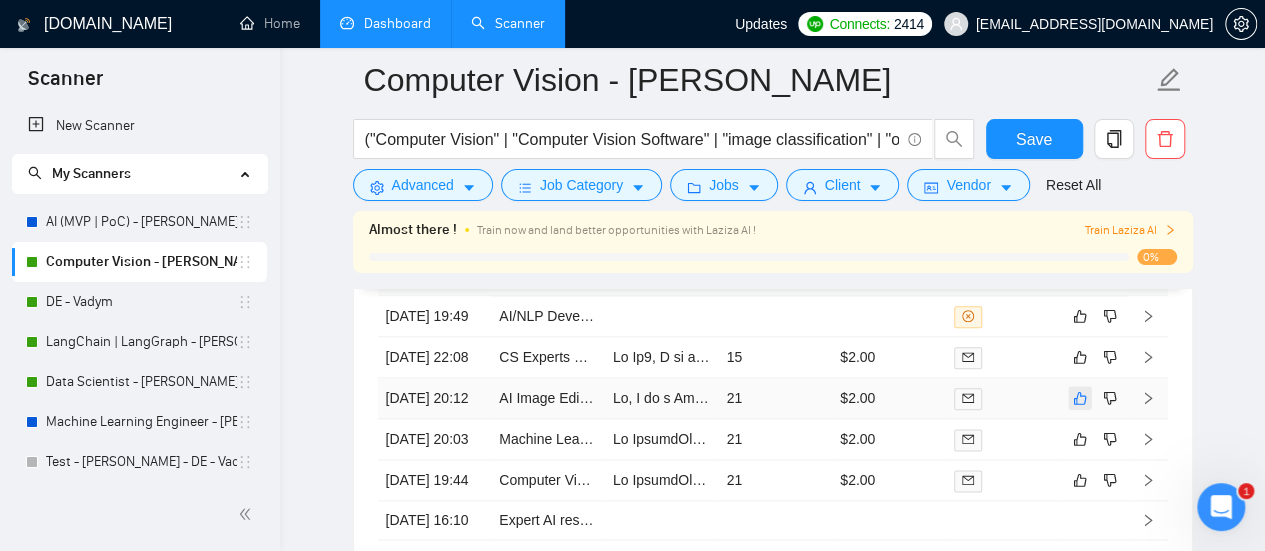 click 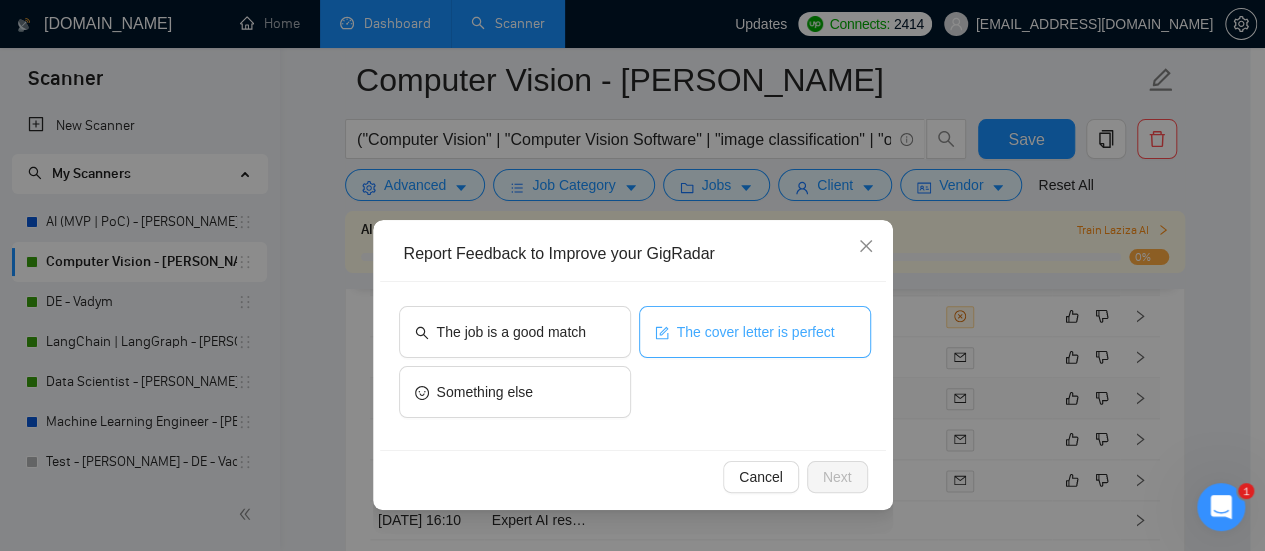 click on "The cover letter is perfect" at bounding box center (756, 332) 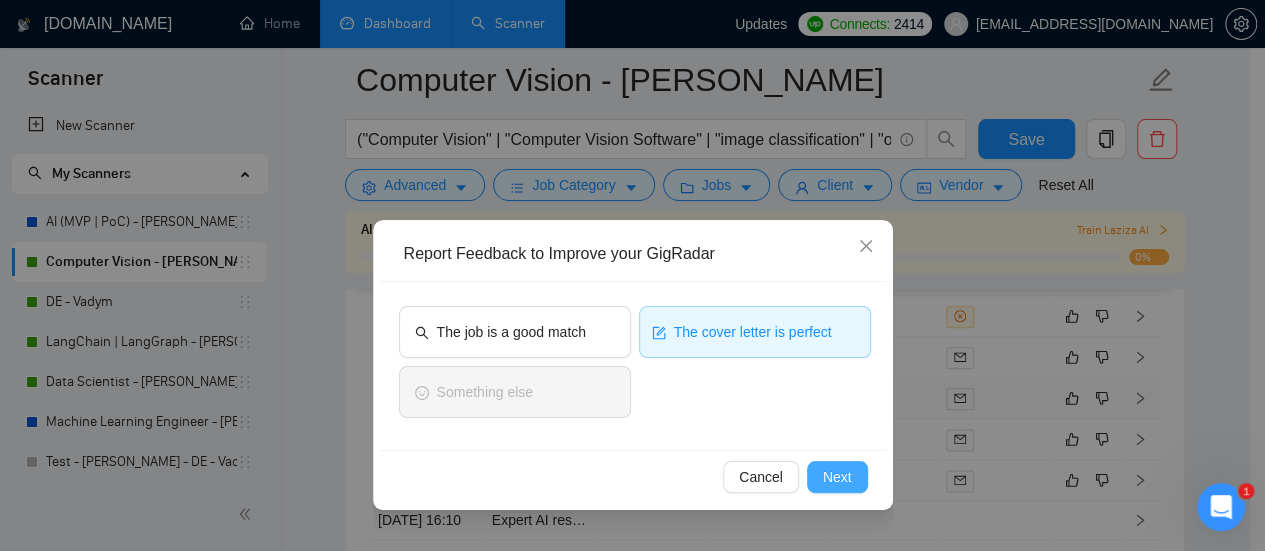 click on "Next" at bounding box center [837, 477] 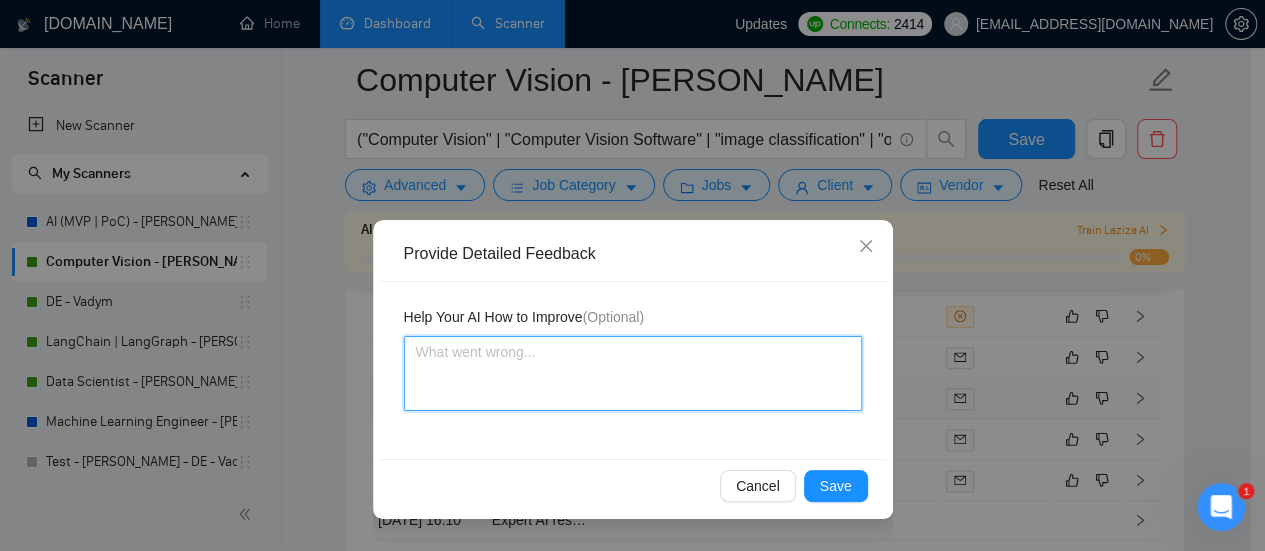 drag, startPoint x: 689, startPoint y: 367, endPoint x: 653, endPoint y: 376, distance: 37.107952 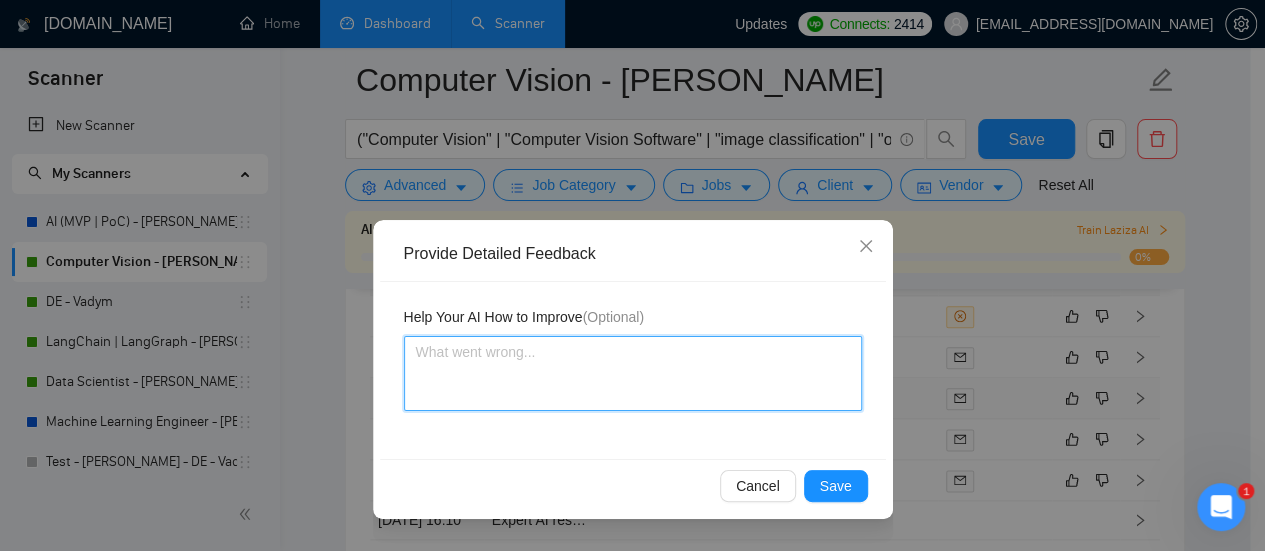 click at bounding box center [633, 373] 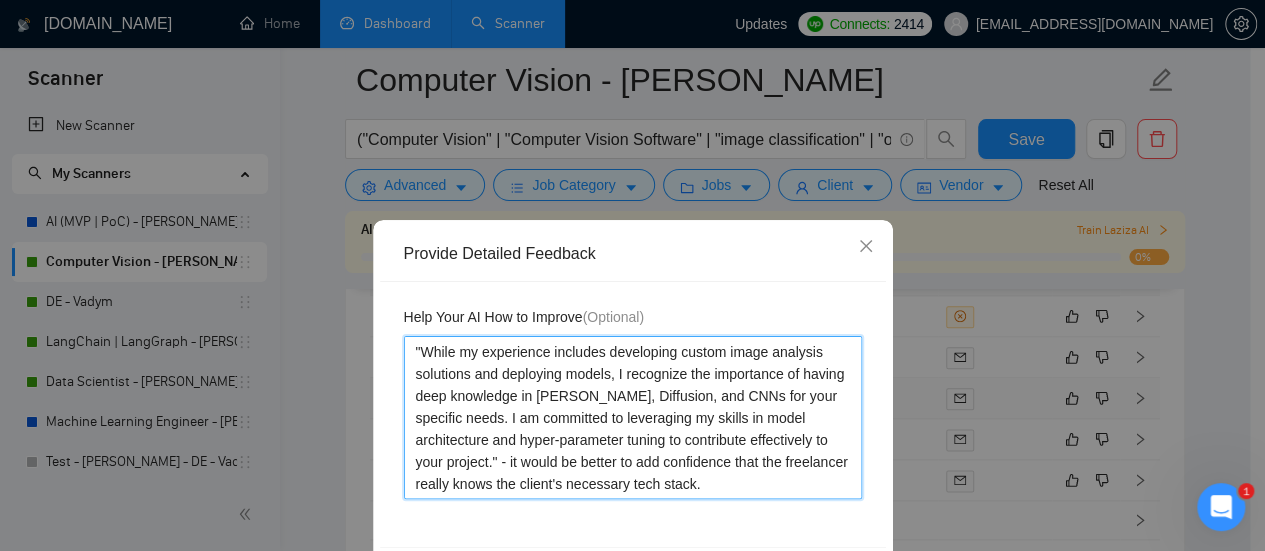 type 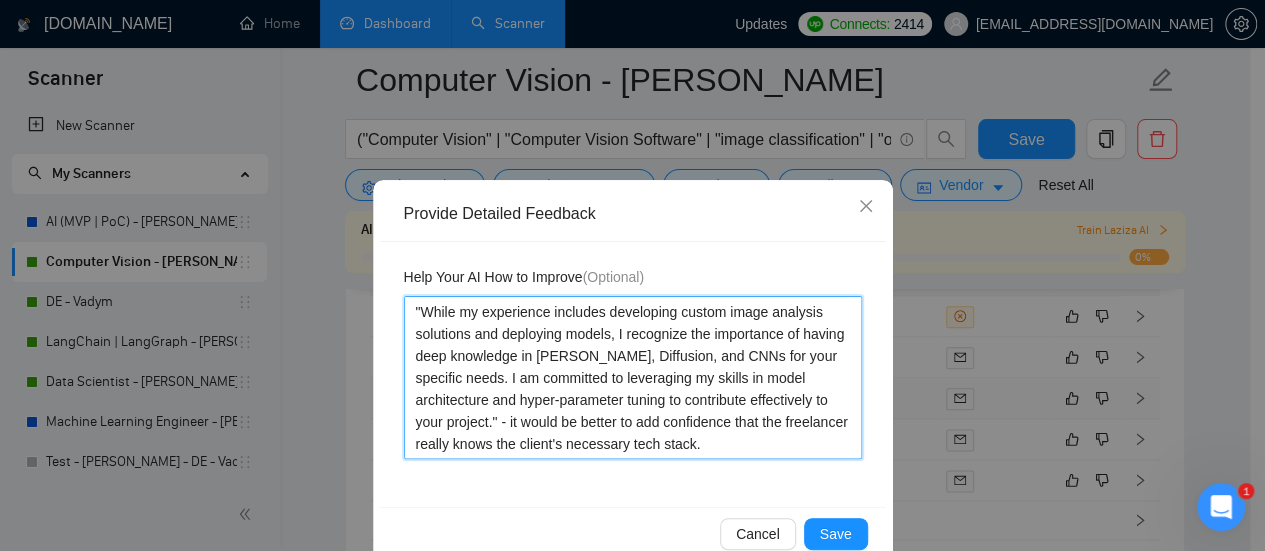 scroll, scrollTop: 79, scrollLeft: 0, axis: vertical 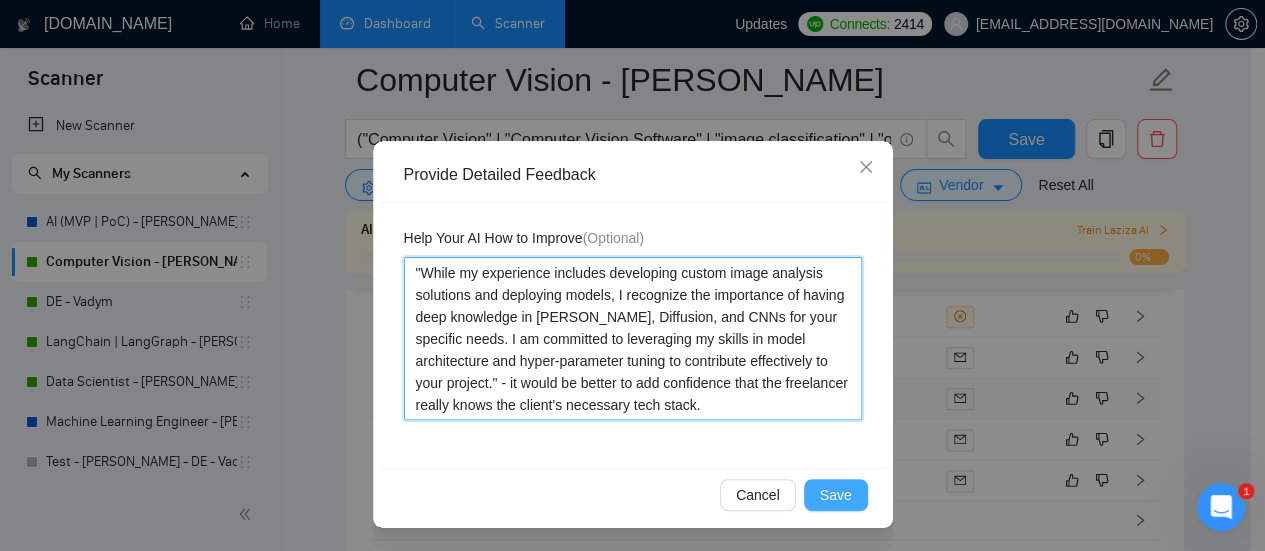 type on ""While my experience includes developing custom image analysis solutions and deploying models, I recognize the importance of having deep knowledge in [PERSON_NAME], Diffusion, and CNNs for your specific needs. I am committed to leveraging my skills in model architecture and hyper-parameter tuning to contribute effectively to your project." - it would be better to add confidence that the freelancer really knows the client's necessary tech stack." 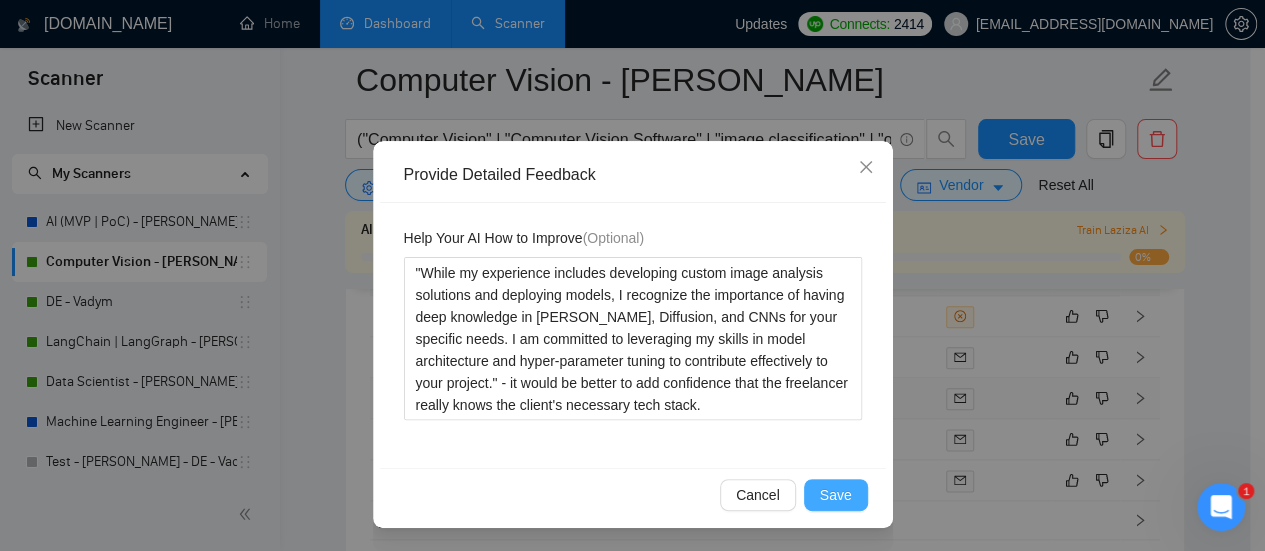 drag, startPoint x: 841, startPoint y: 501, endPoint x: 816, endPoint y: 505, distance: 25.317978 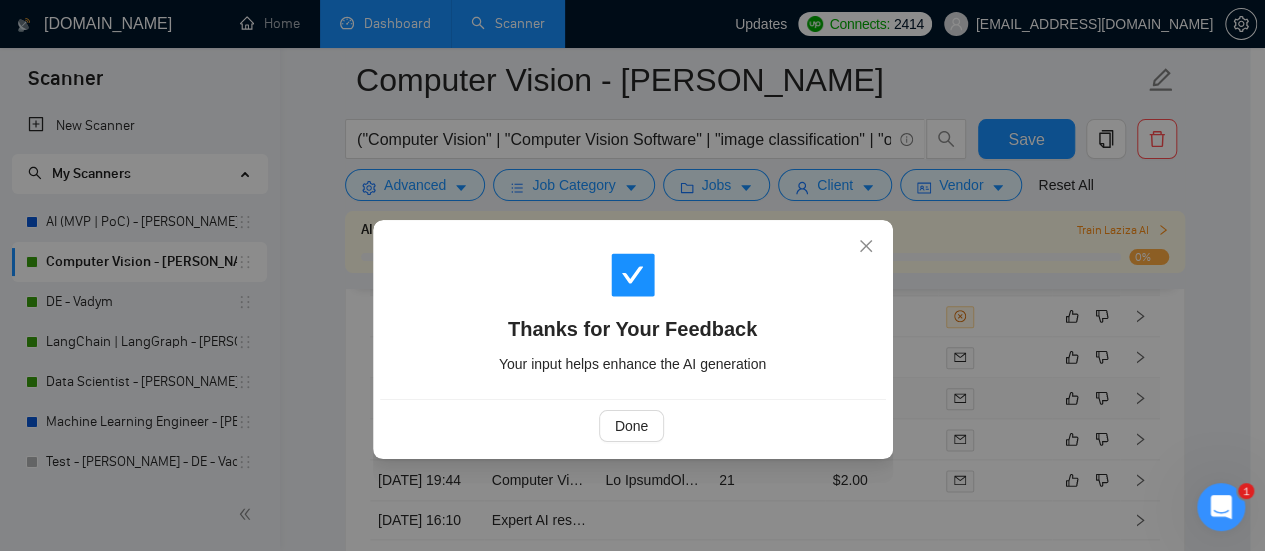 scroll, scrollTop: 0, scrollLeft: 0, axis: both 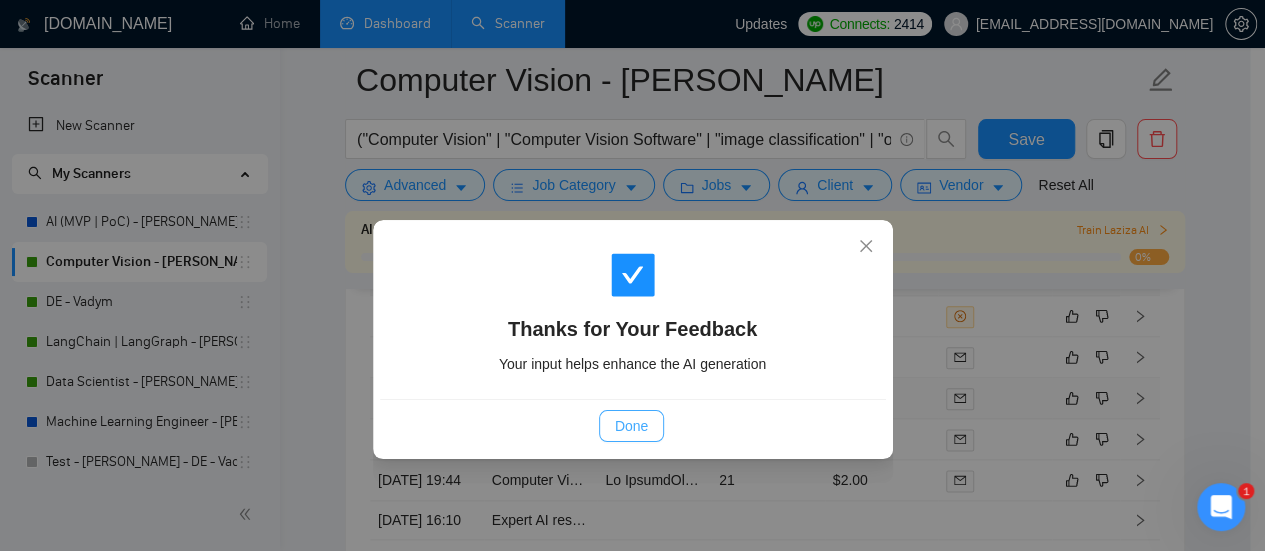 click on "Done" at bounding box center [631, 426] 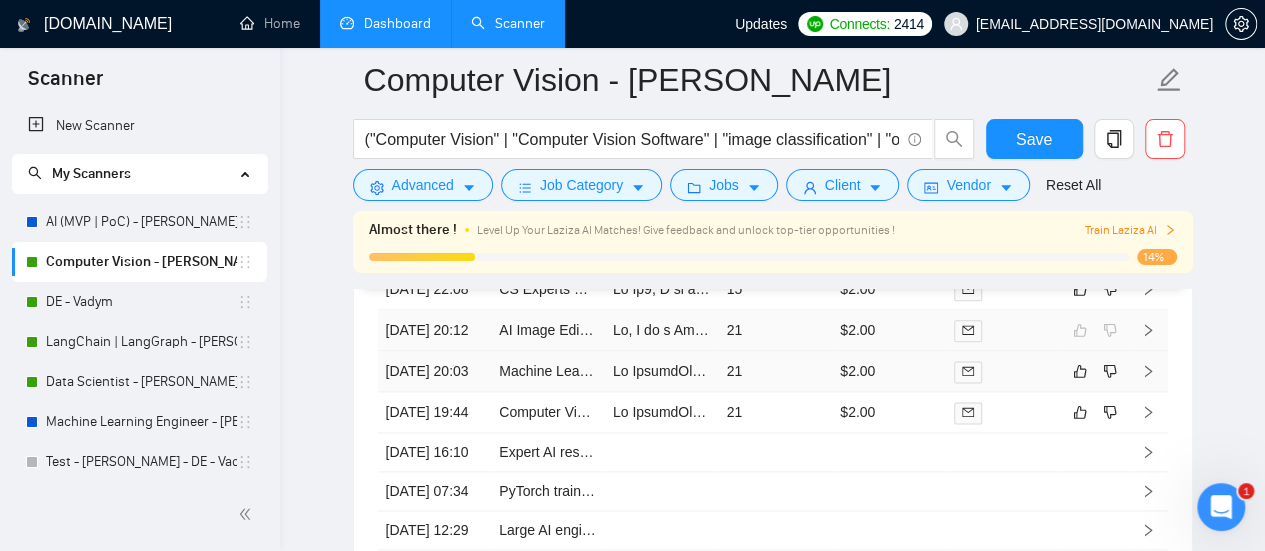 scroll, scrollTop: 4900, scrollLeft: 0, axis: vertical 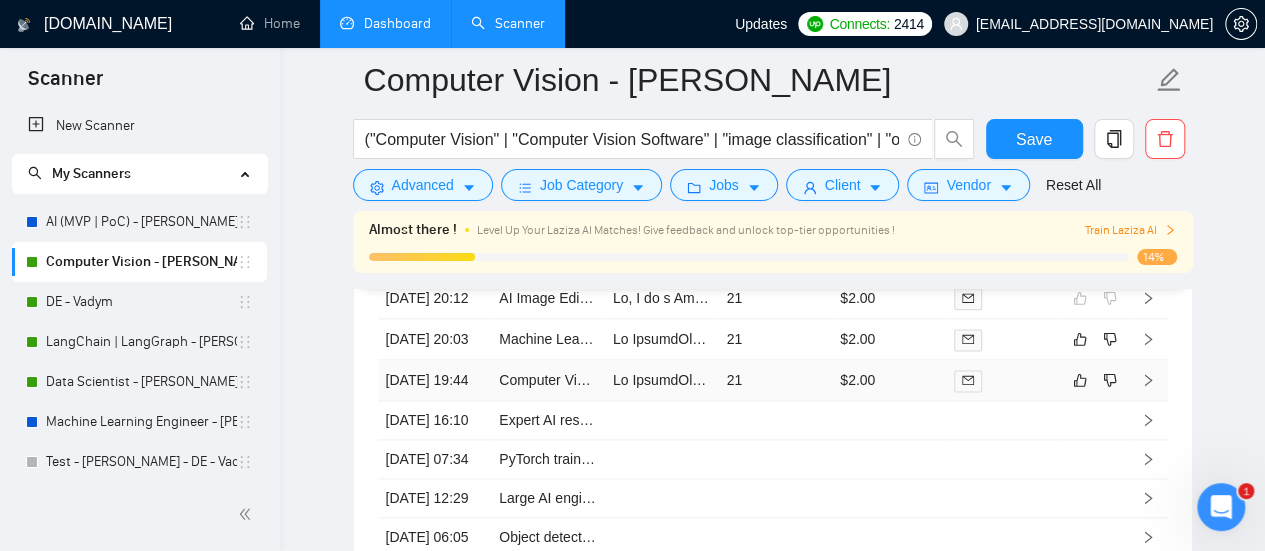 click on "Computer Vision Engineer – Plant Health Detection from Drone Imagery" at bounding box center [548, 380] 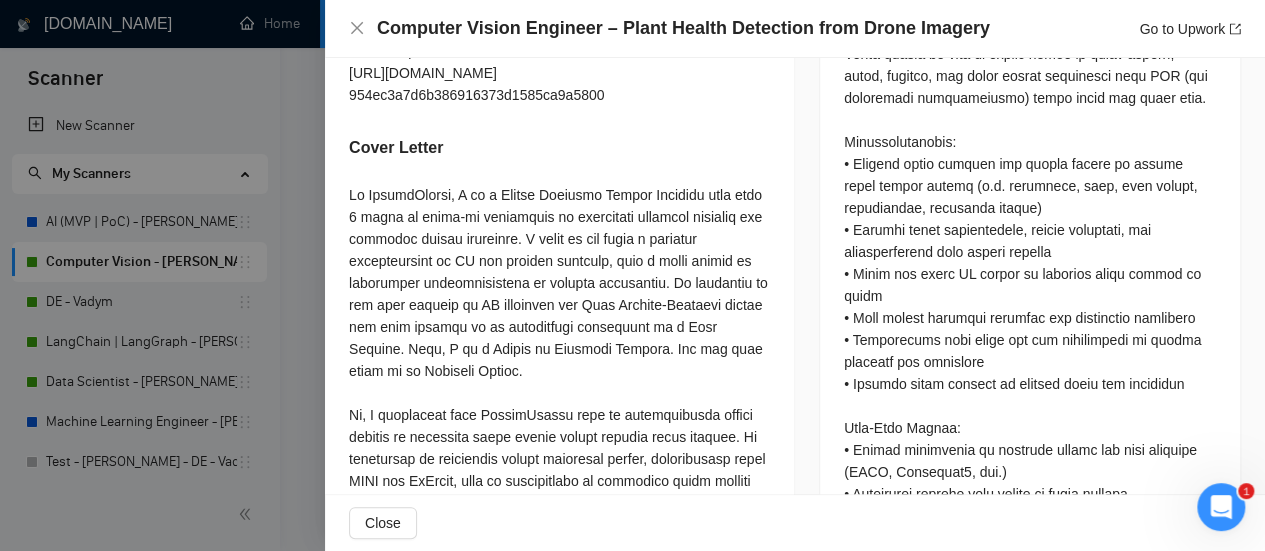 scroll, scrollTop: 700, scrollLeft: 0, axis: vertical 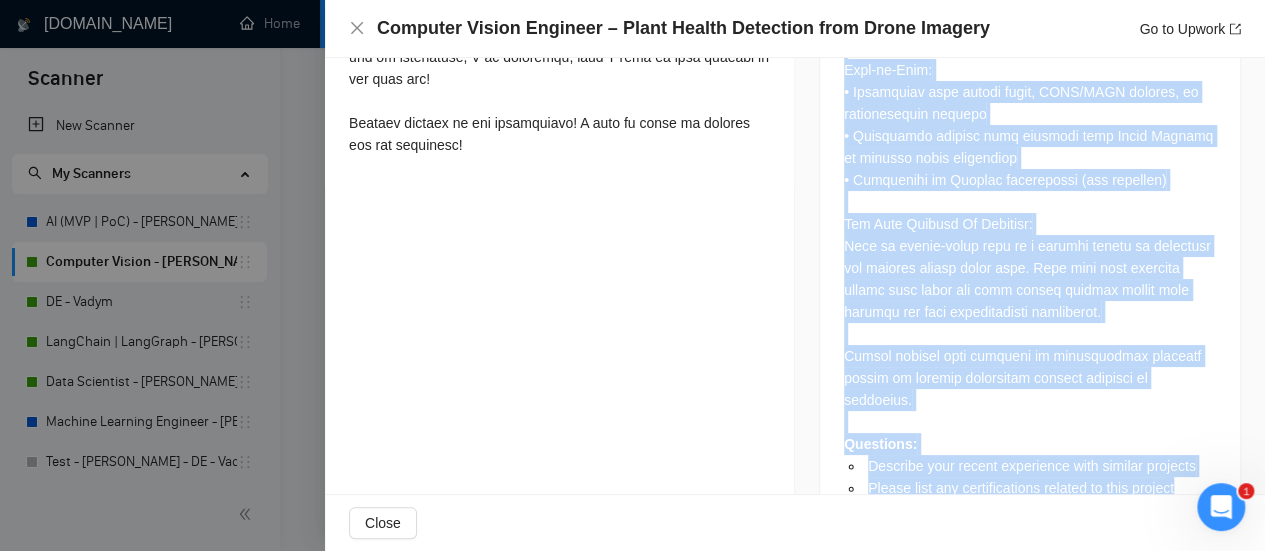 drag, startPoint x: 828, startPoint y: 286, endPoint x: 1160, endPoint y: 368, distance: 341.9766 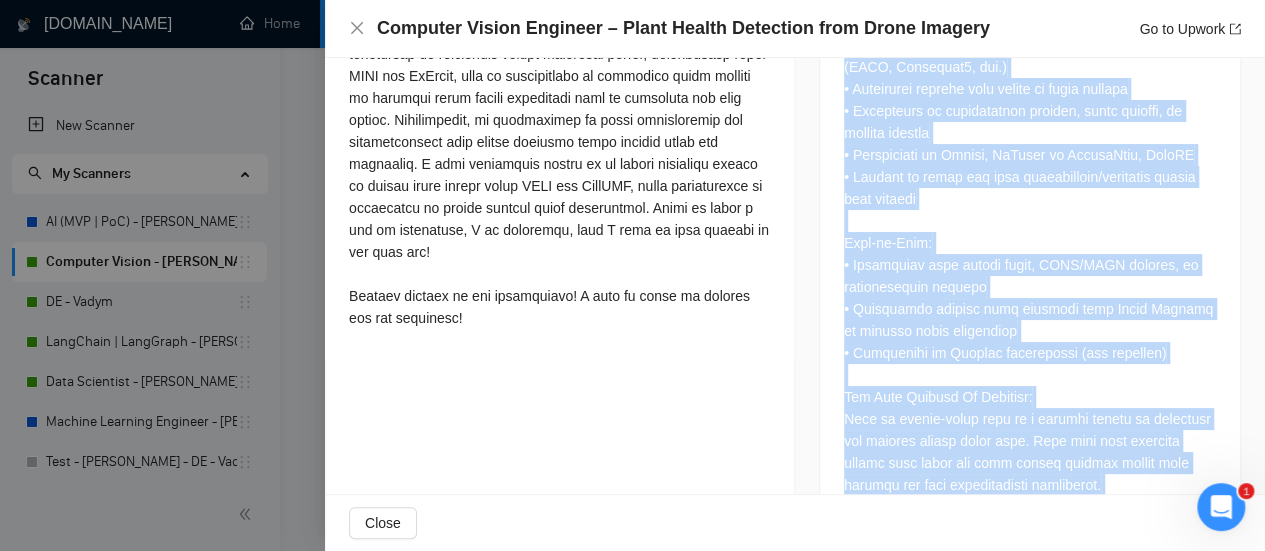 scroll, scrollTop: 1678, scrollLeft: 0, axis: vertical 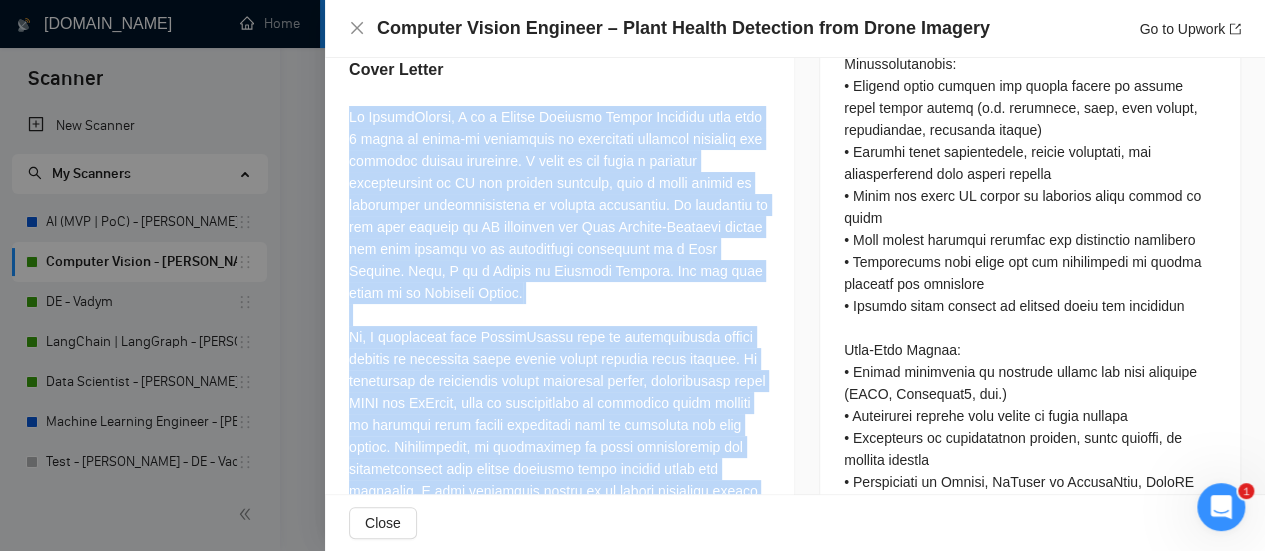 drag, startPoint x: 351, startPoint y: 319, endPoint x: 345, endPoint y: 193, distance: 126.14278 